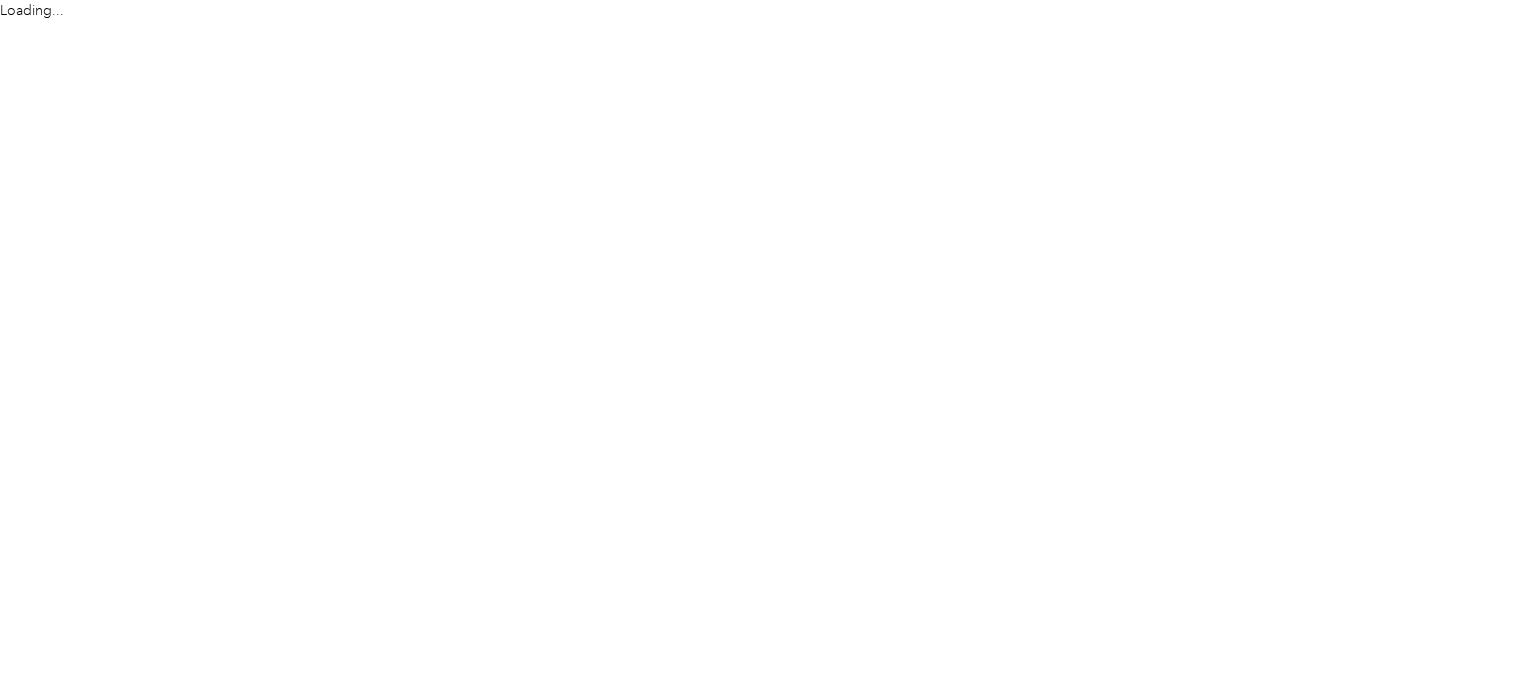 scroll, scrollTop: 0, scrollLeft: 0, axis: both 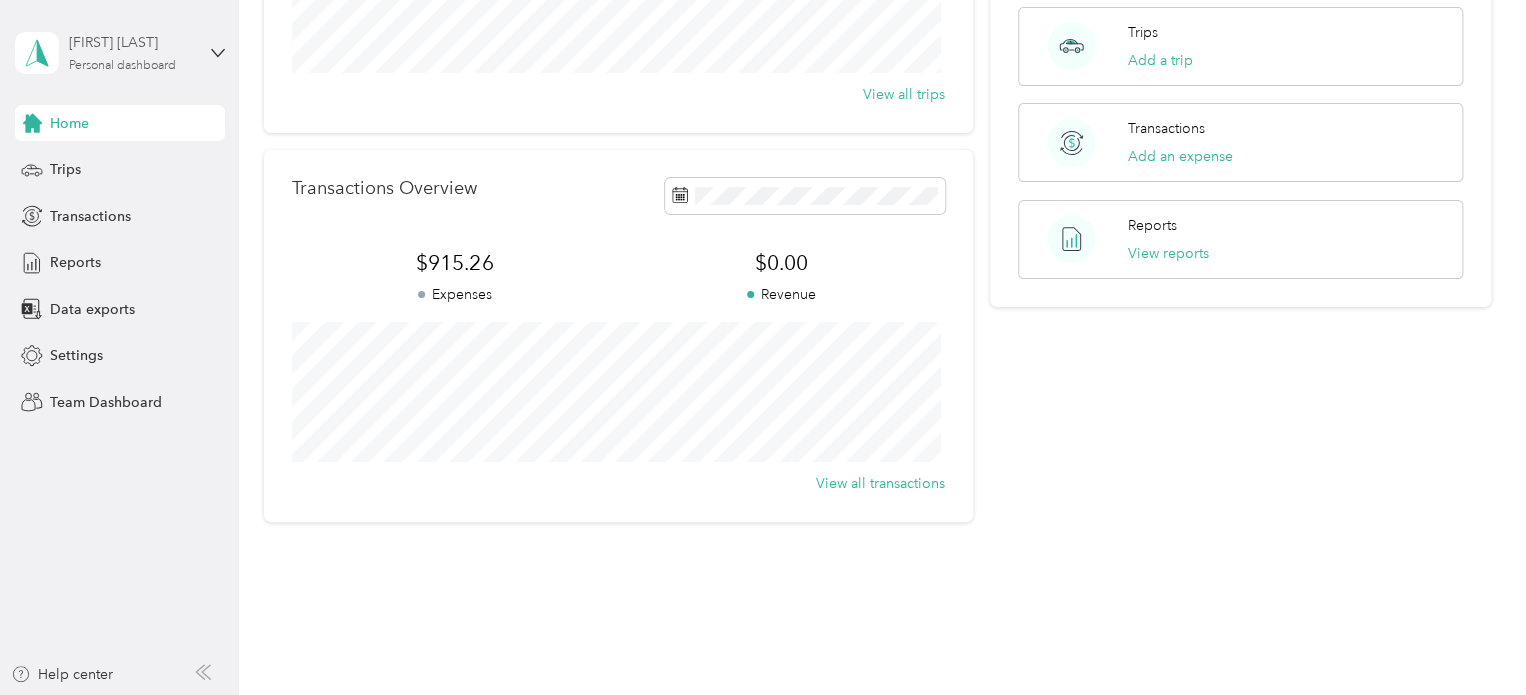 click on "[FIRST] [LAST]" at bounding box center [131, 42] 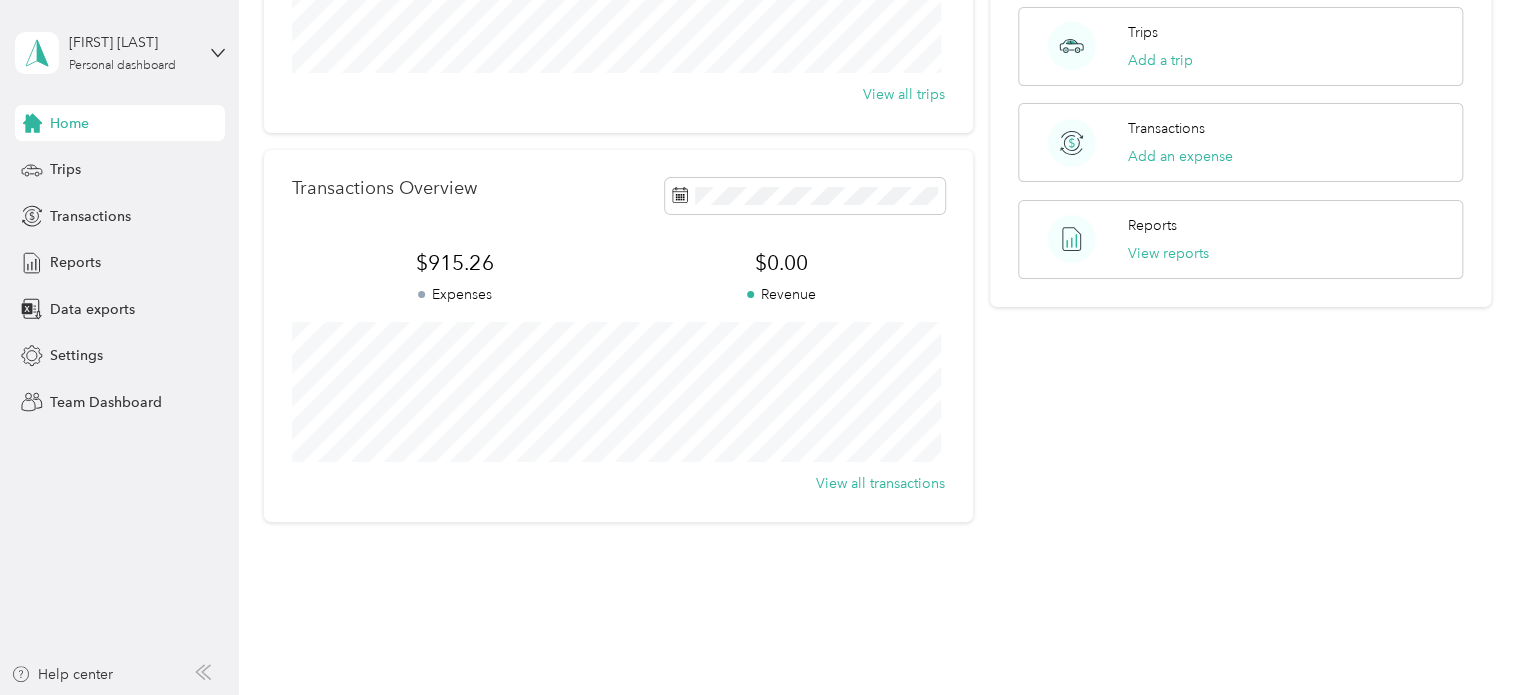 click on "Team dashboard" at bounding box center (167, 164) 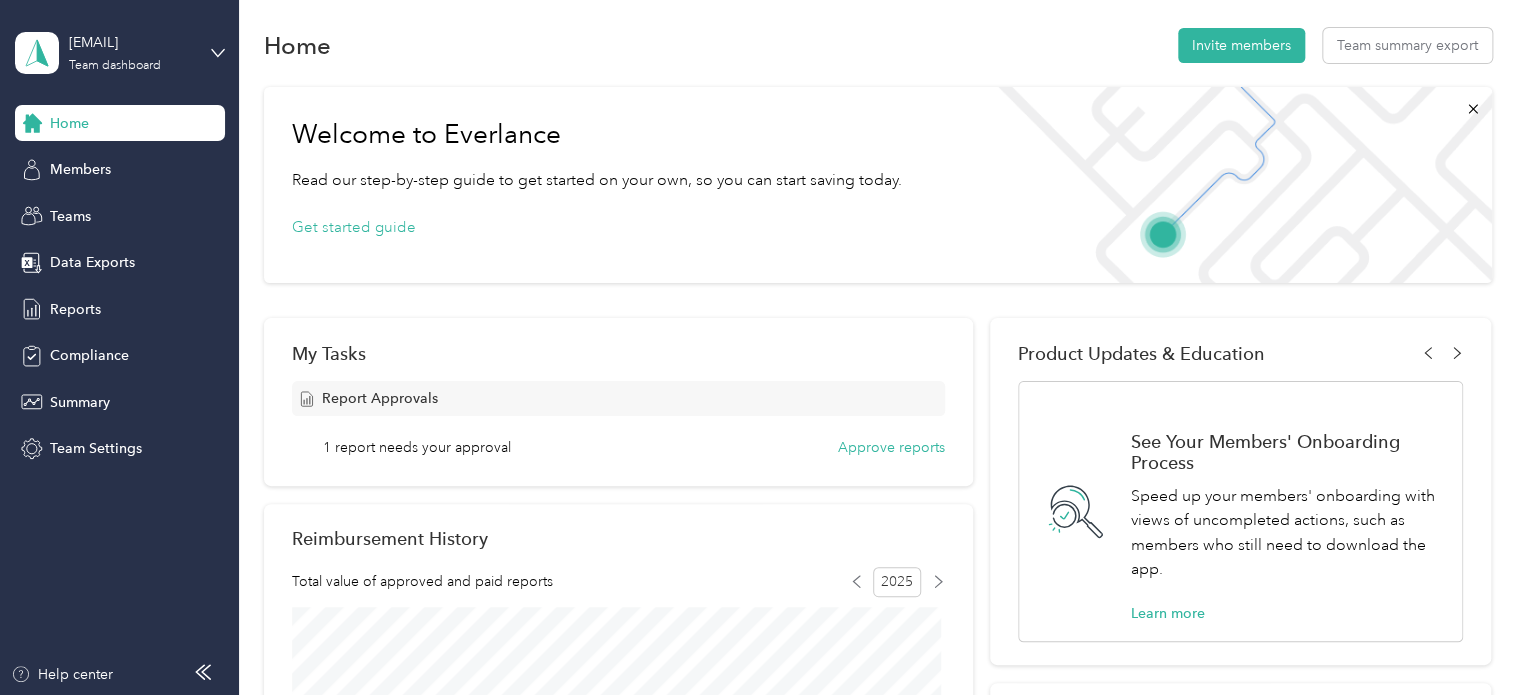 scroll, scrollTop: 0, scrollLeft: 0, axis: both 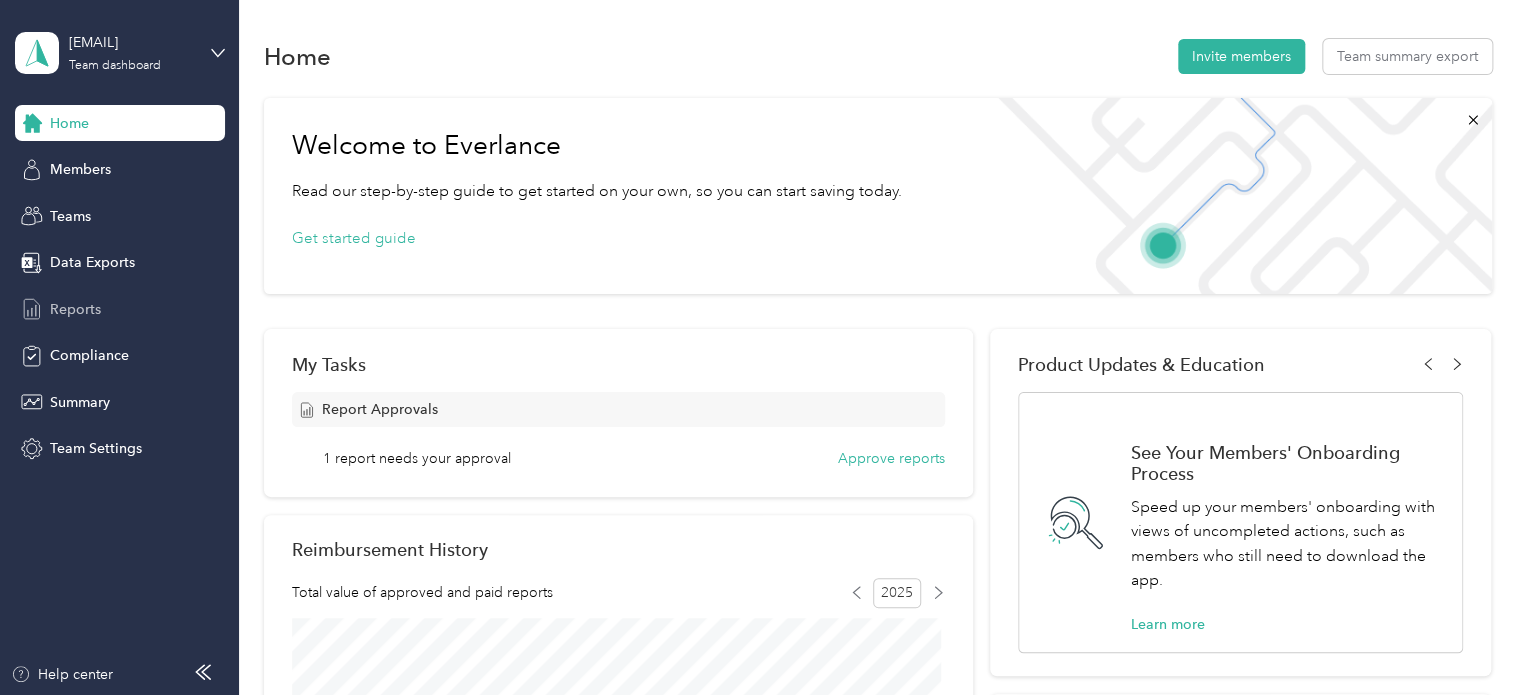 click on "Reports" at bounding box center [75, 309] 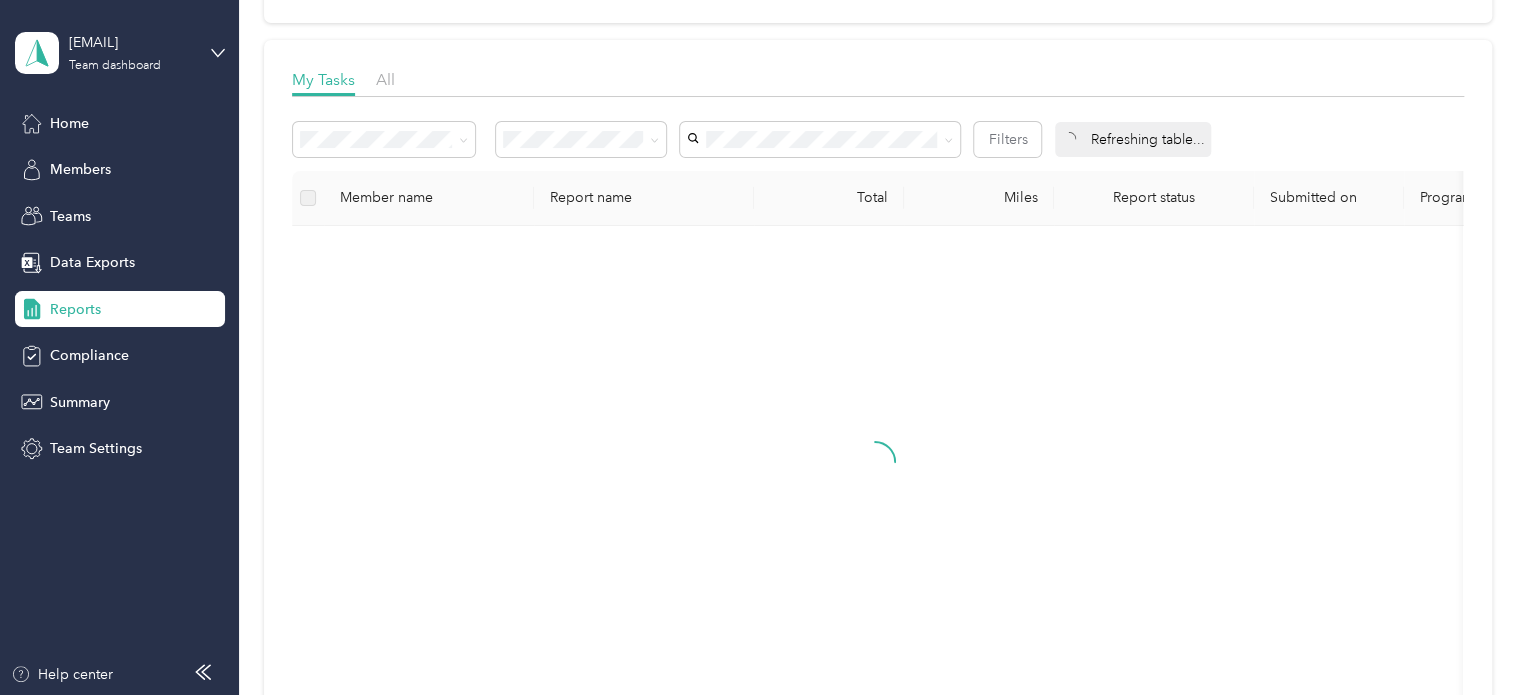 scroll, scrollTop: 256, scrollLeft: 0, axis: vertical 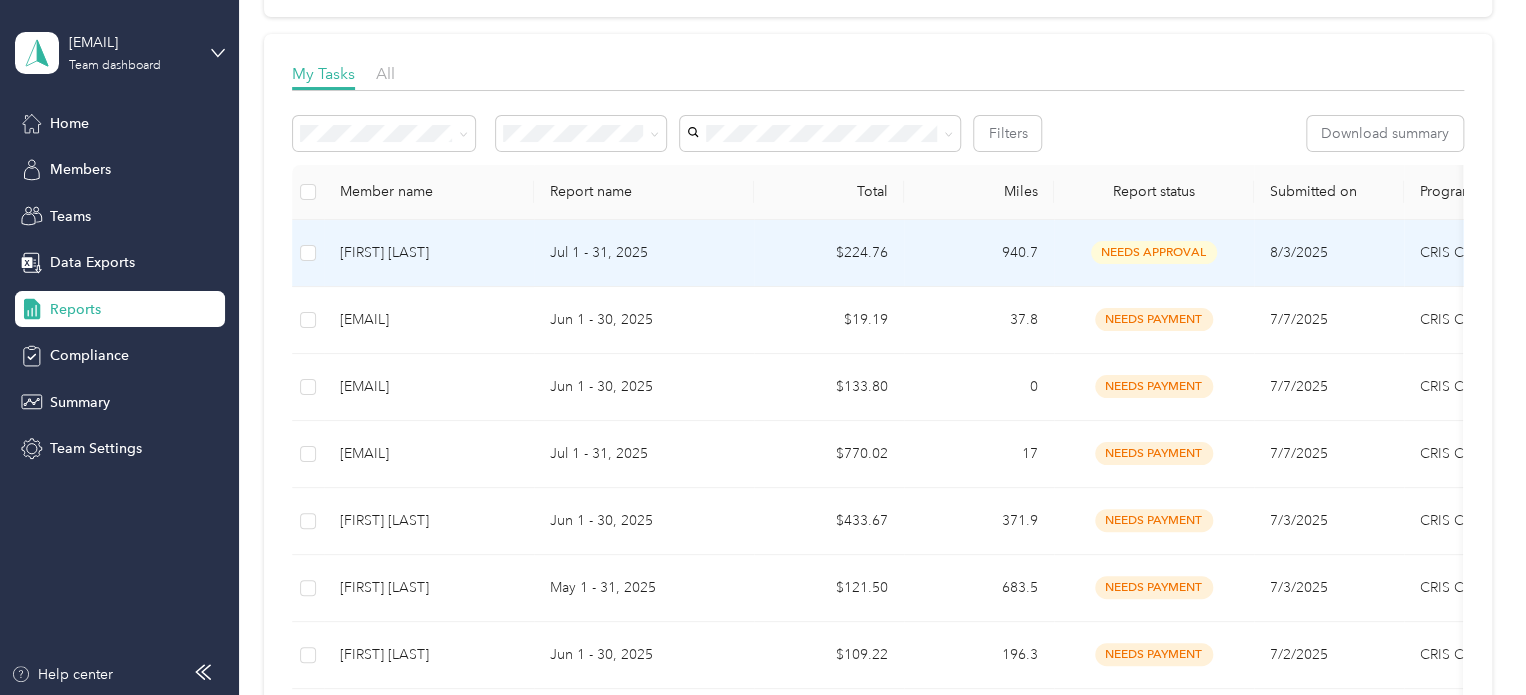 click on "[FIRST] [LAST]" at bounding box center [429, 253] 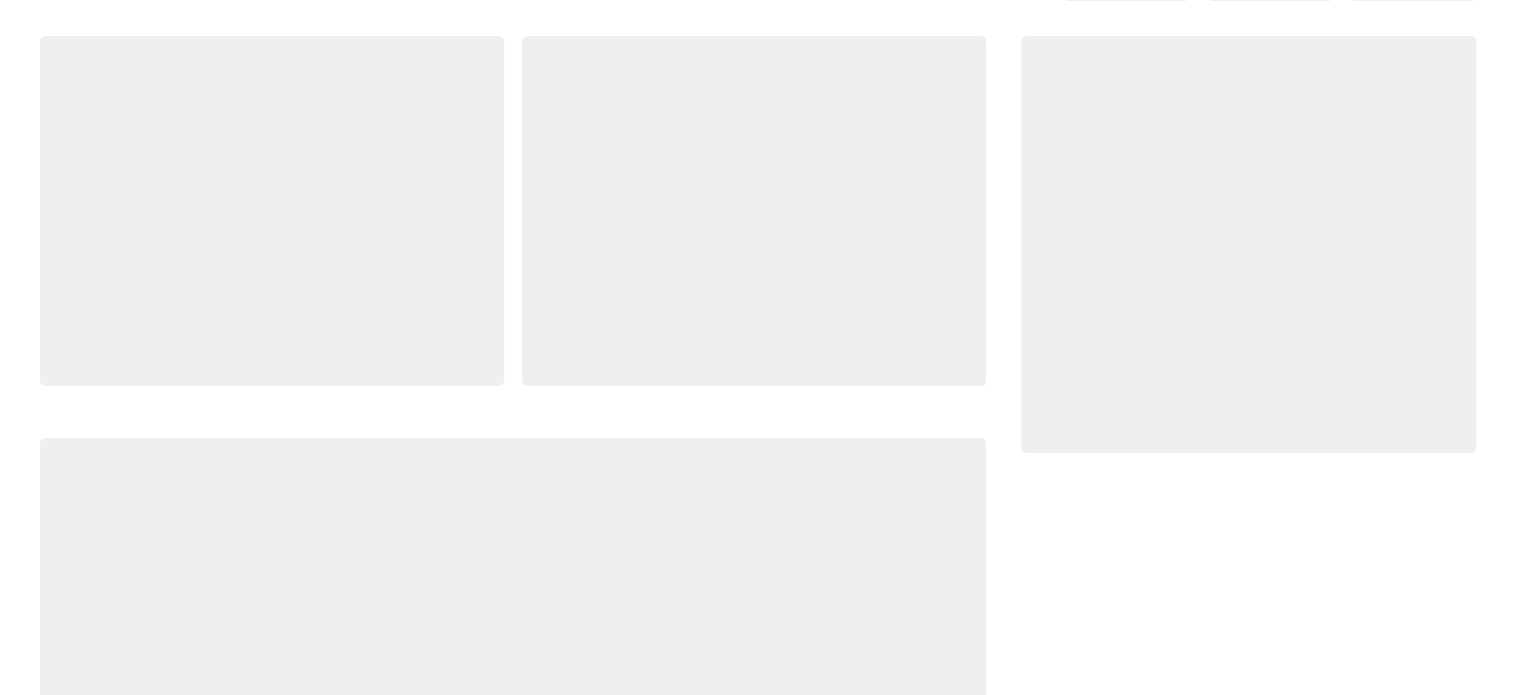 scroll, scrollTop: 0, scrollLeft: 0, axis: both 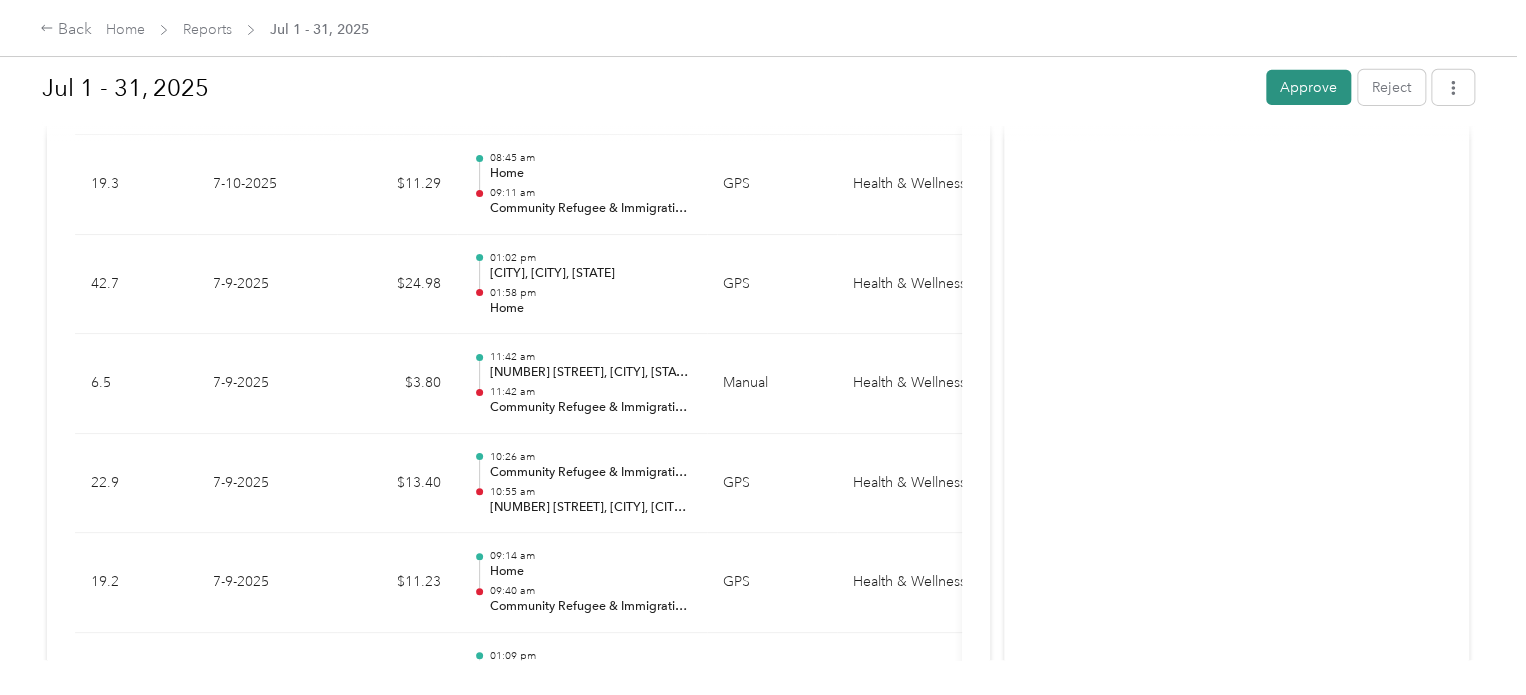 click on "Approve" at bounding box center [1308, 87] 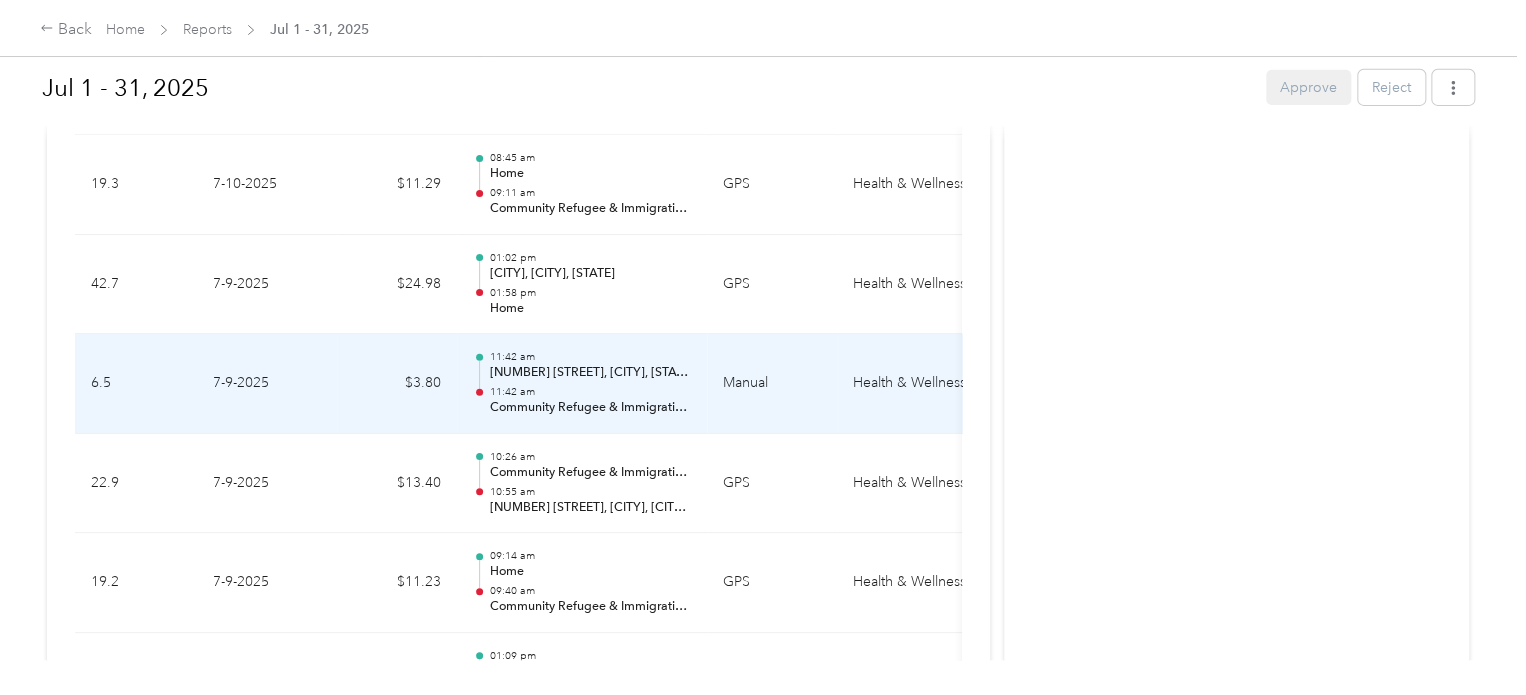 click on "Manual" at bounding box center (772, 384) 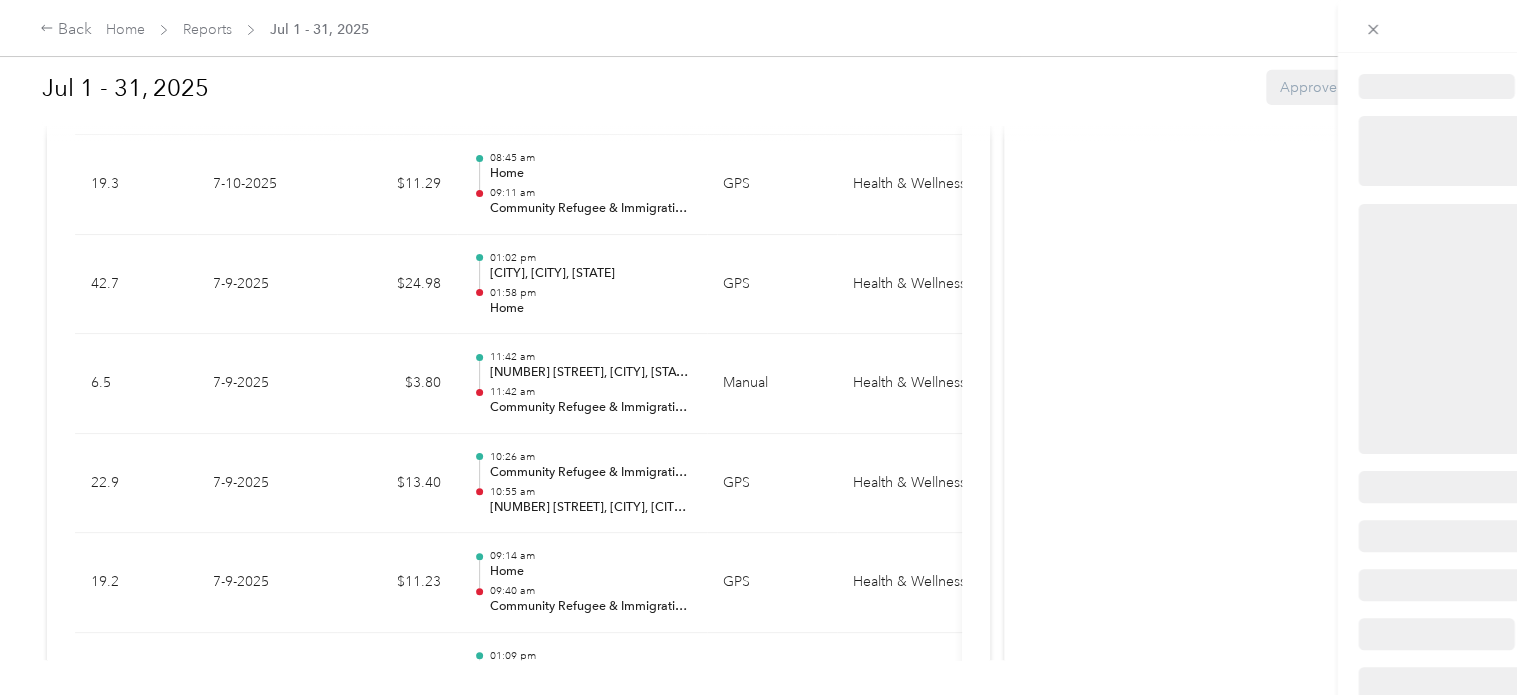 click at bounding box center (758, 695) 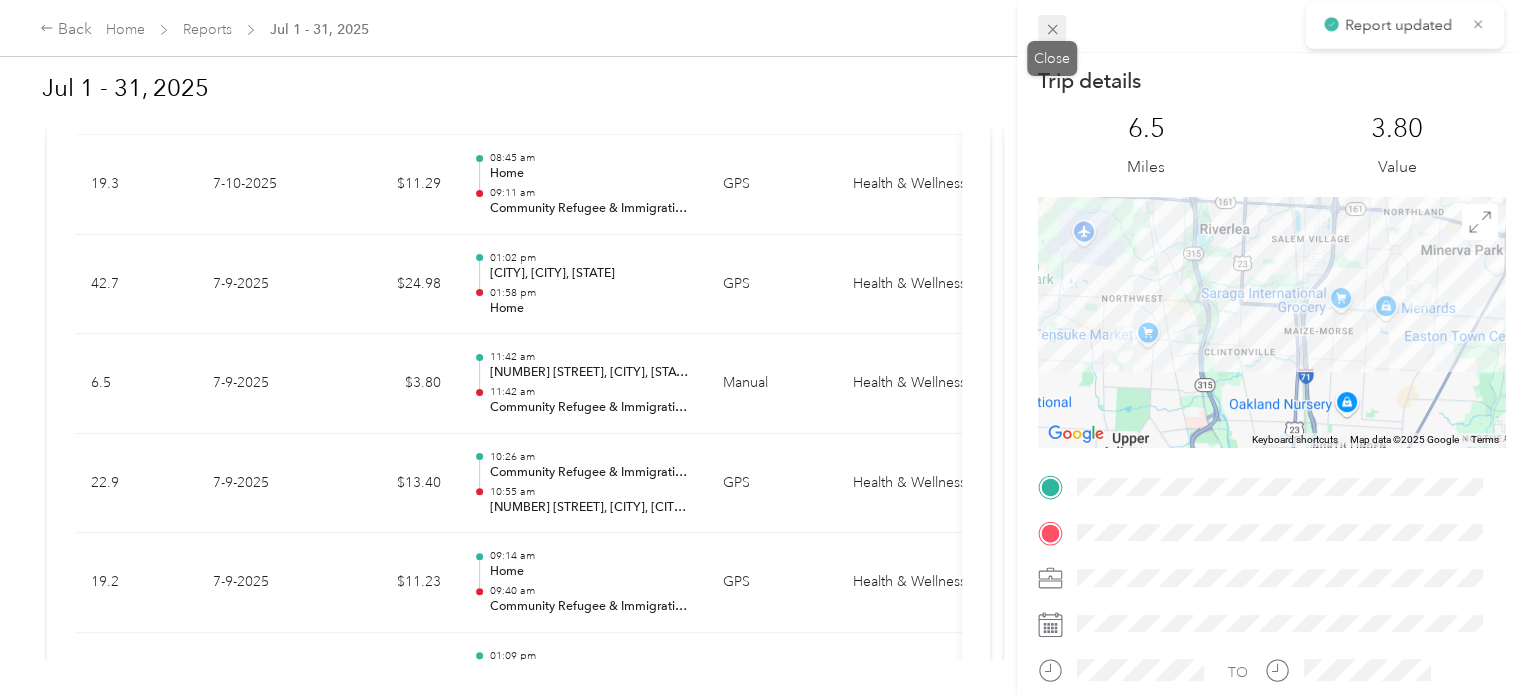 click 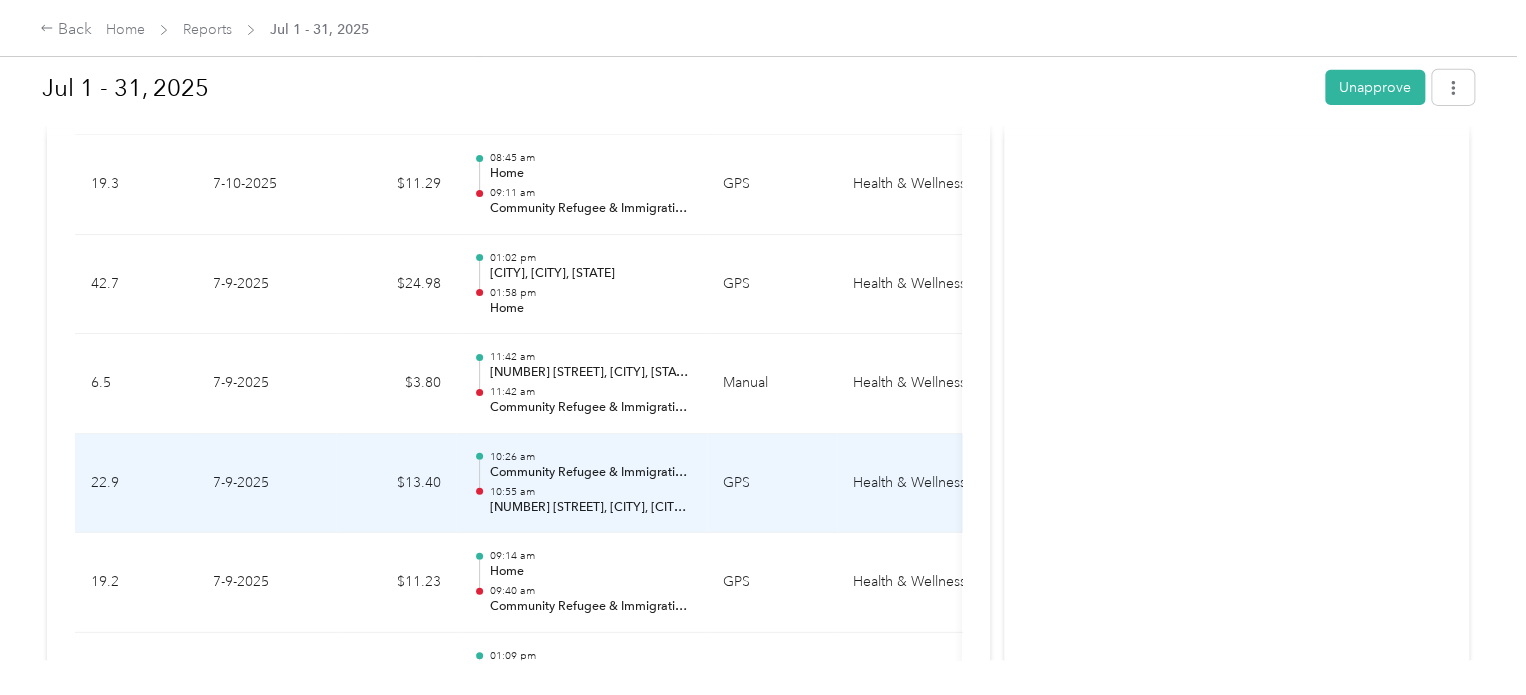 click on "GPS" at bounding box center (772, 484) 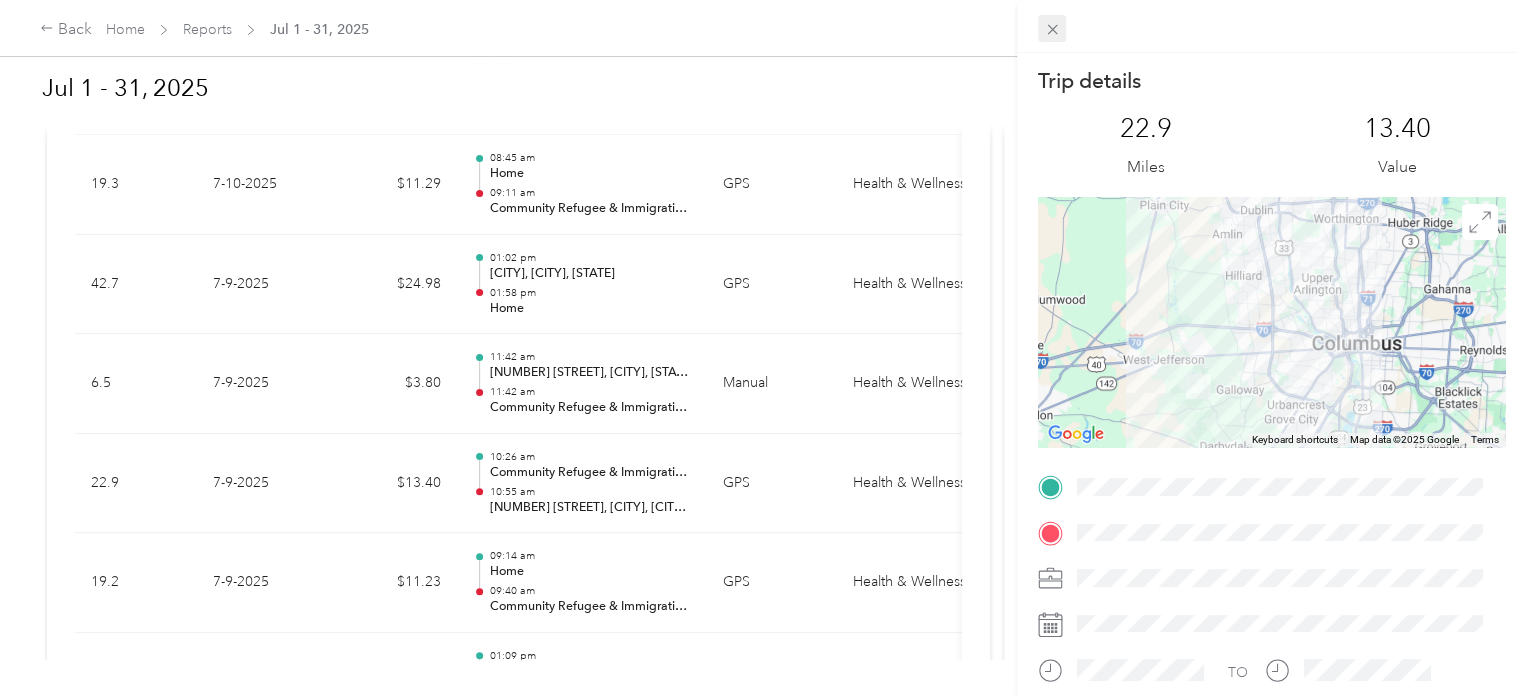 click 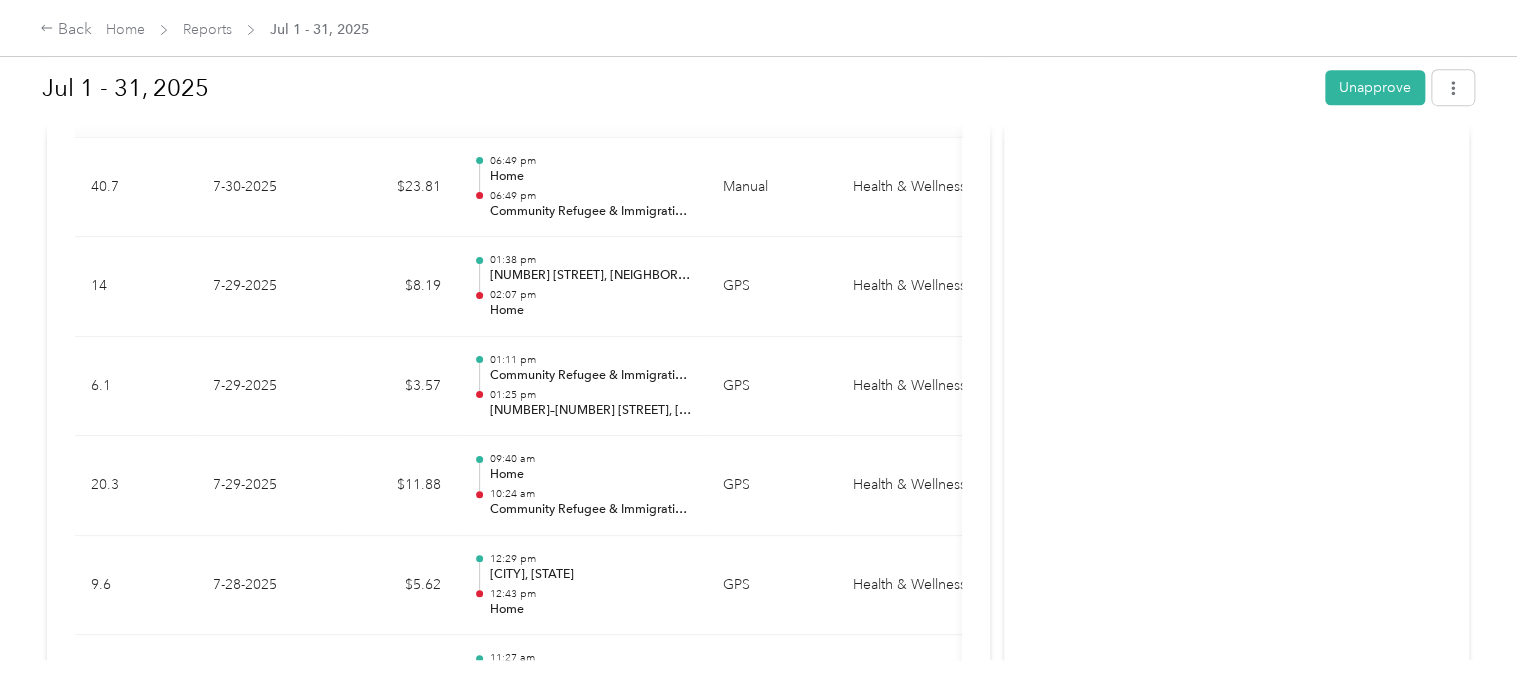 scroll, scrollTop: 0, scrollLeft: 0, axis: both 